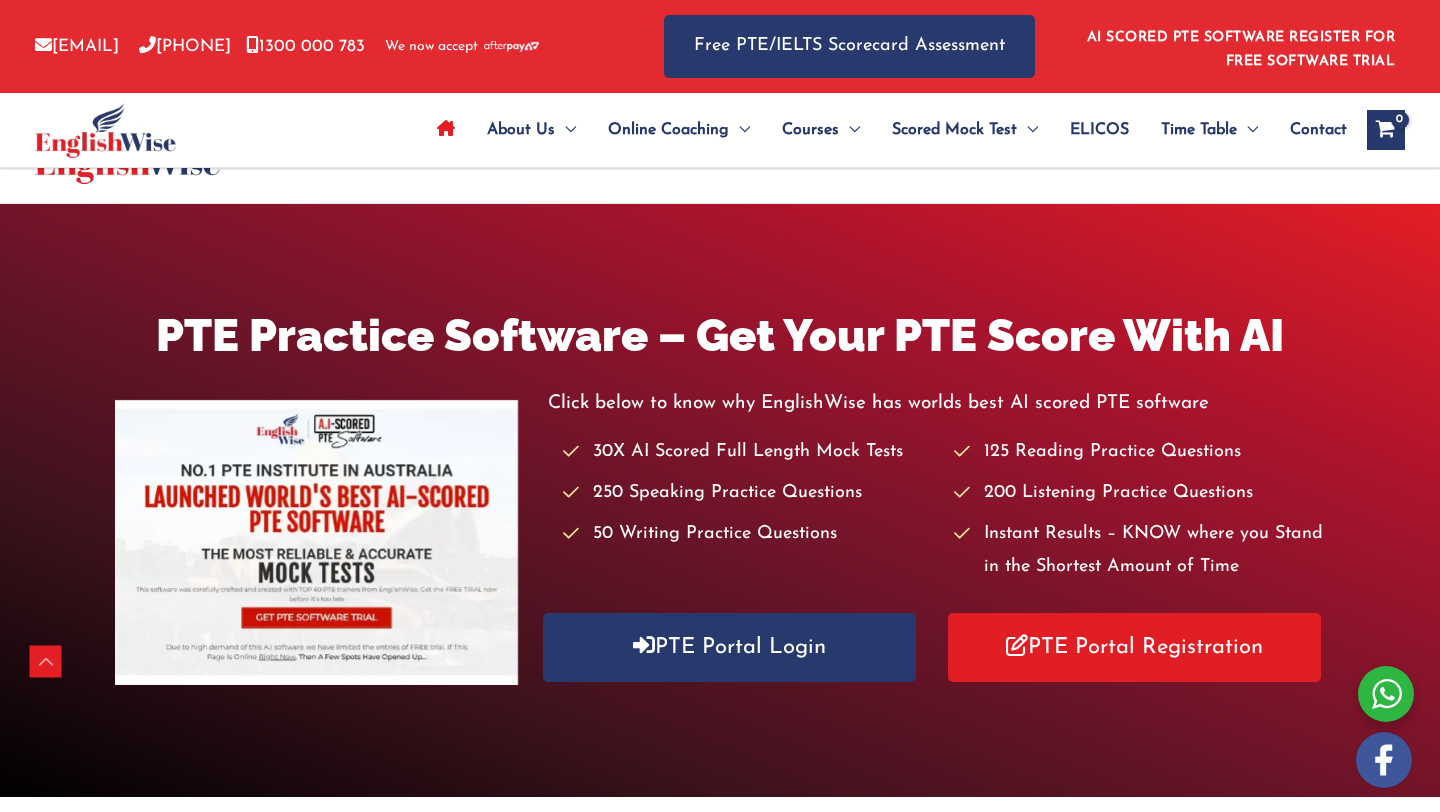 scroll, scrollTop: 740, scrollLeft: 0, axis: vertical 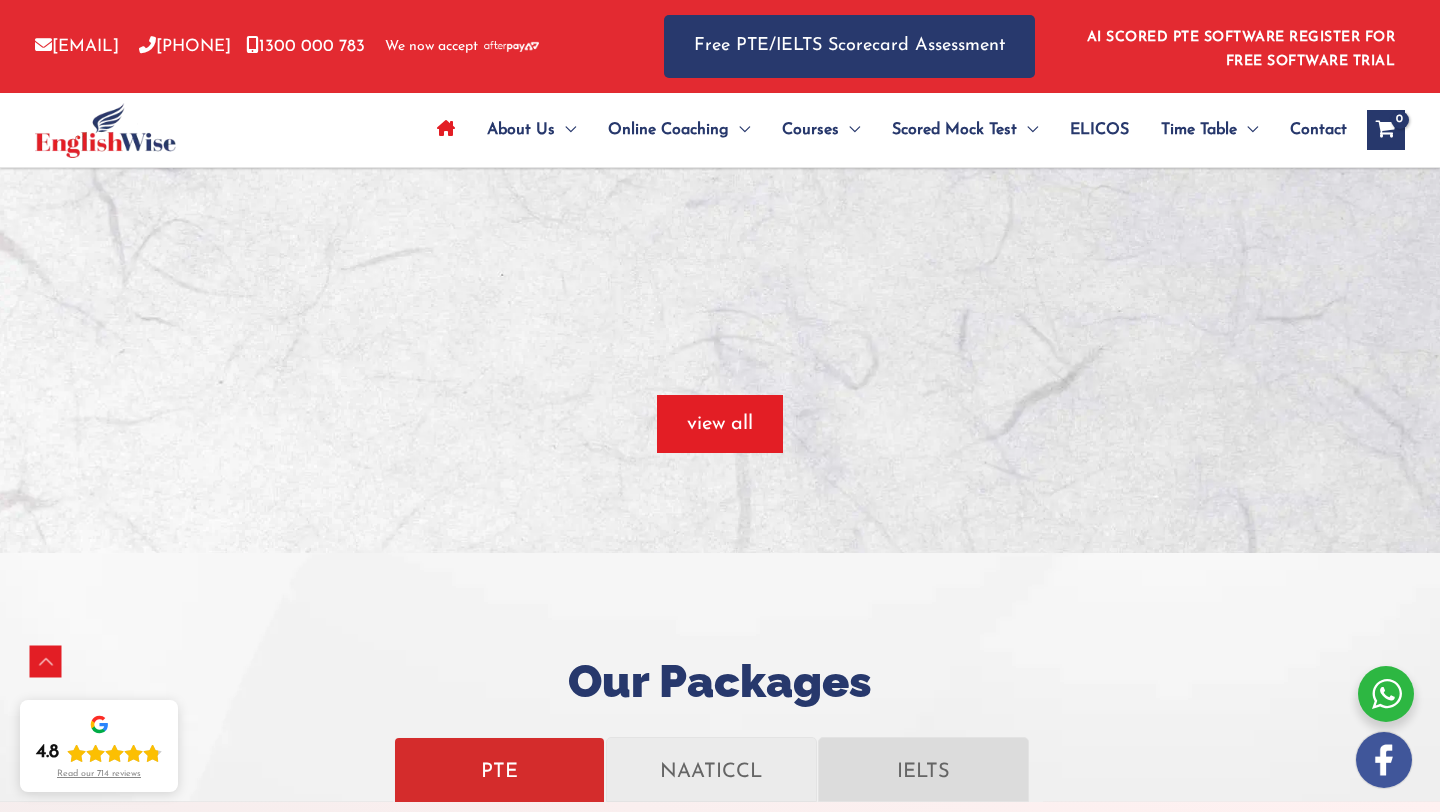 click on "IELTS" at bounding box center [923, 769] 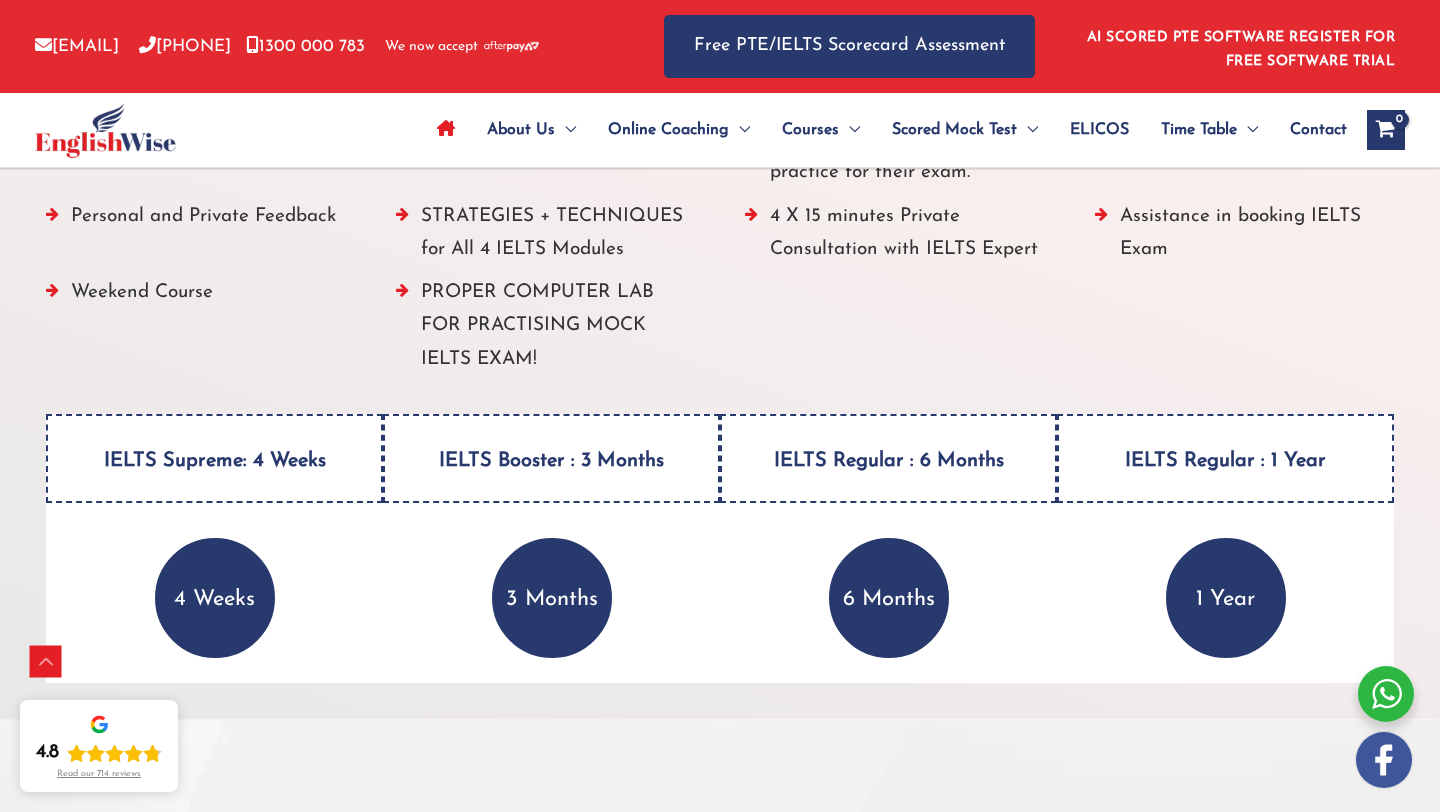 scroll, scrollTop: 2591, scrollLeft: 0, axis: vertical 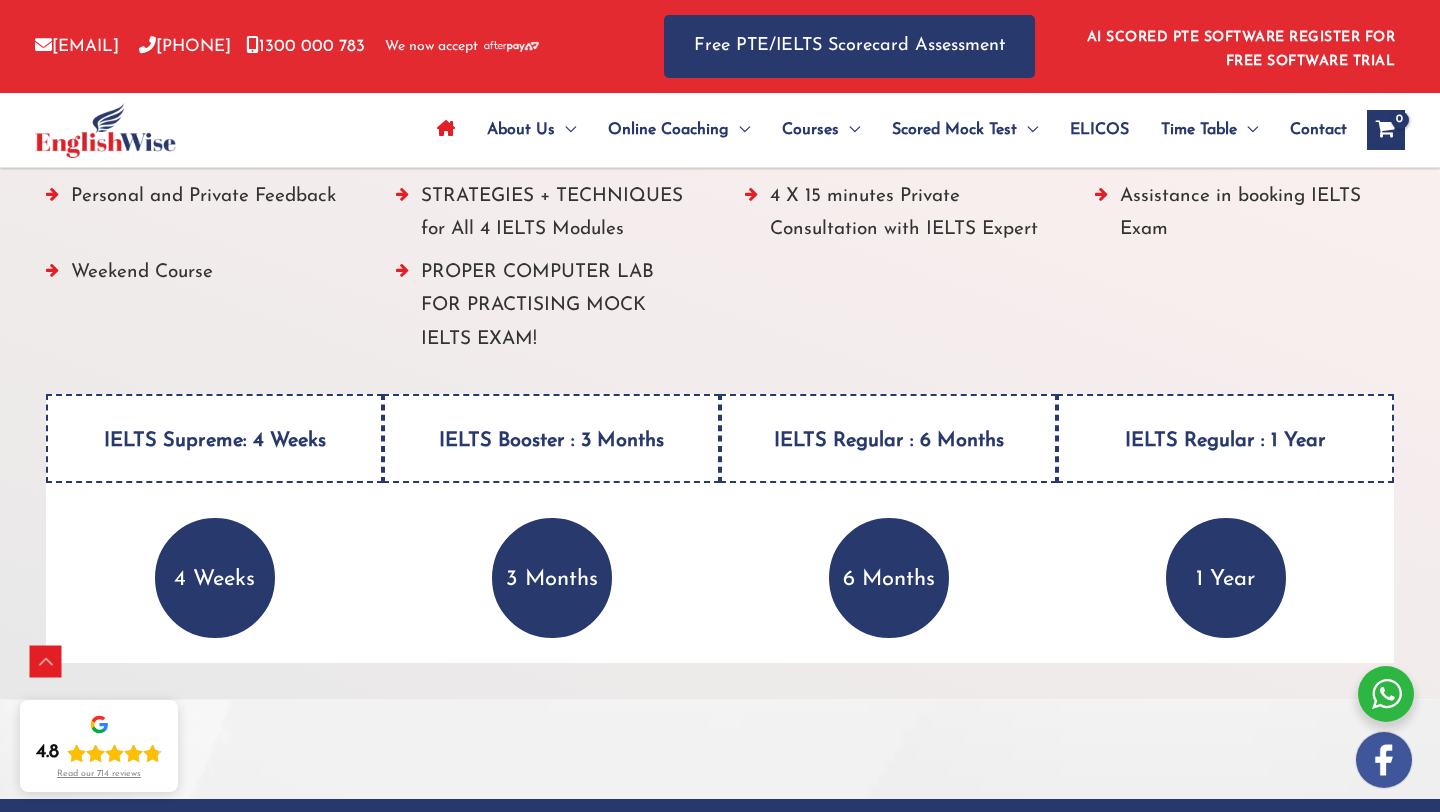click on "IELTS Supreme: 4 Weeks" at bounding box center (214, 438) 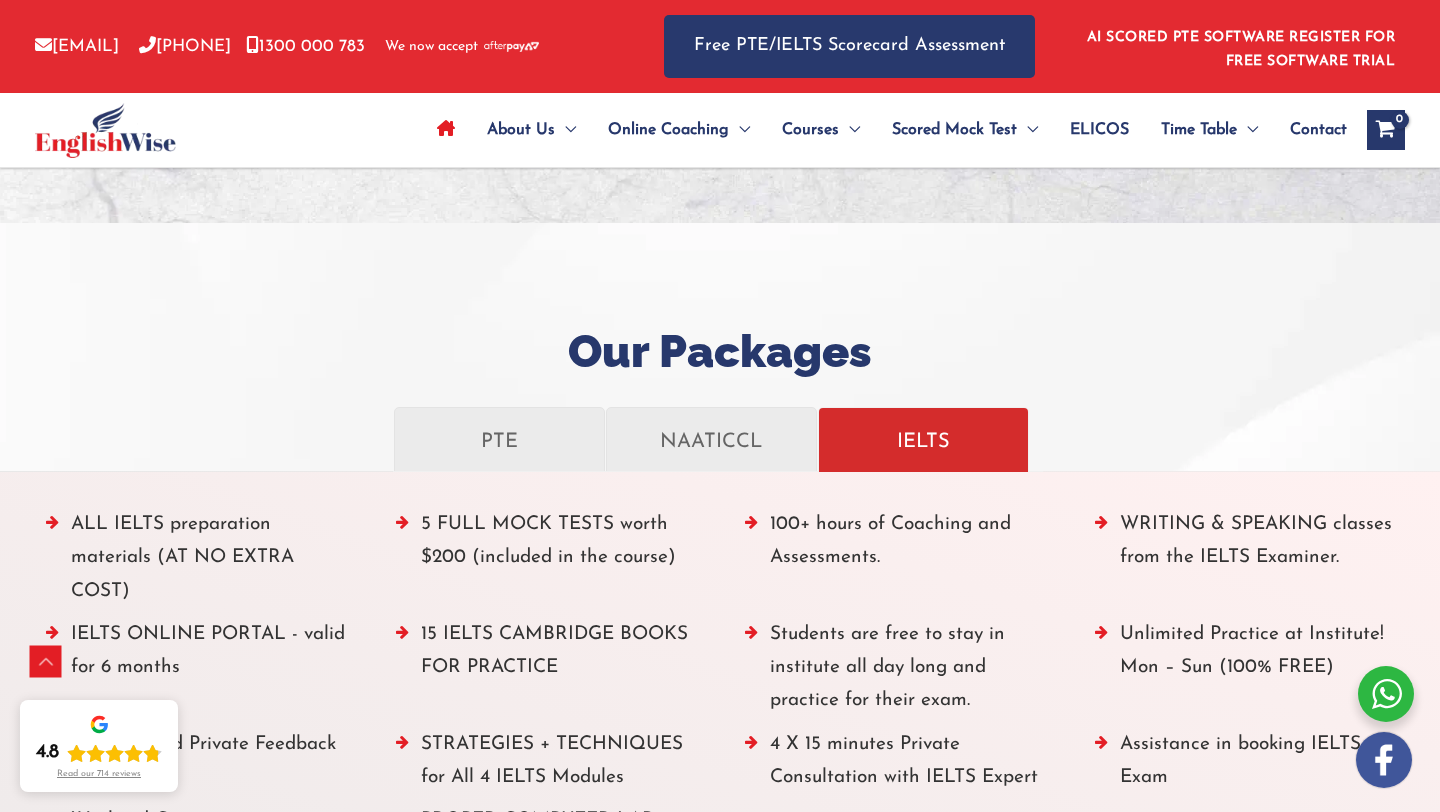 scroll, scrollTop: 1900, scrollLeft: 0, axis: vertical 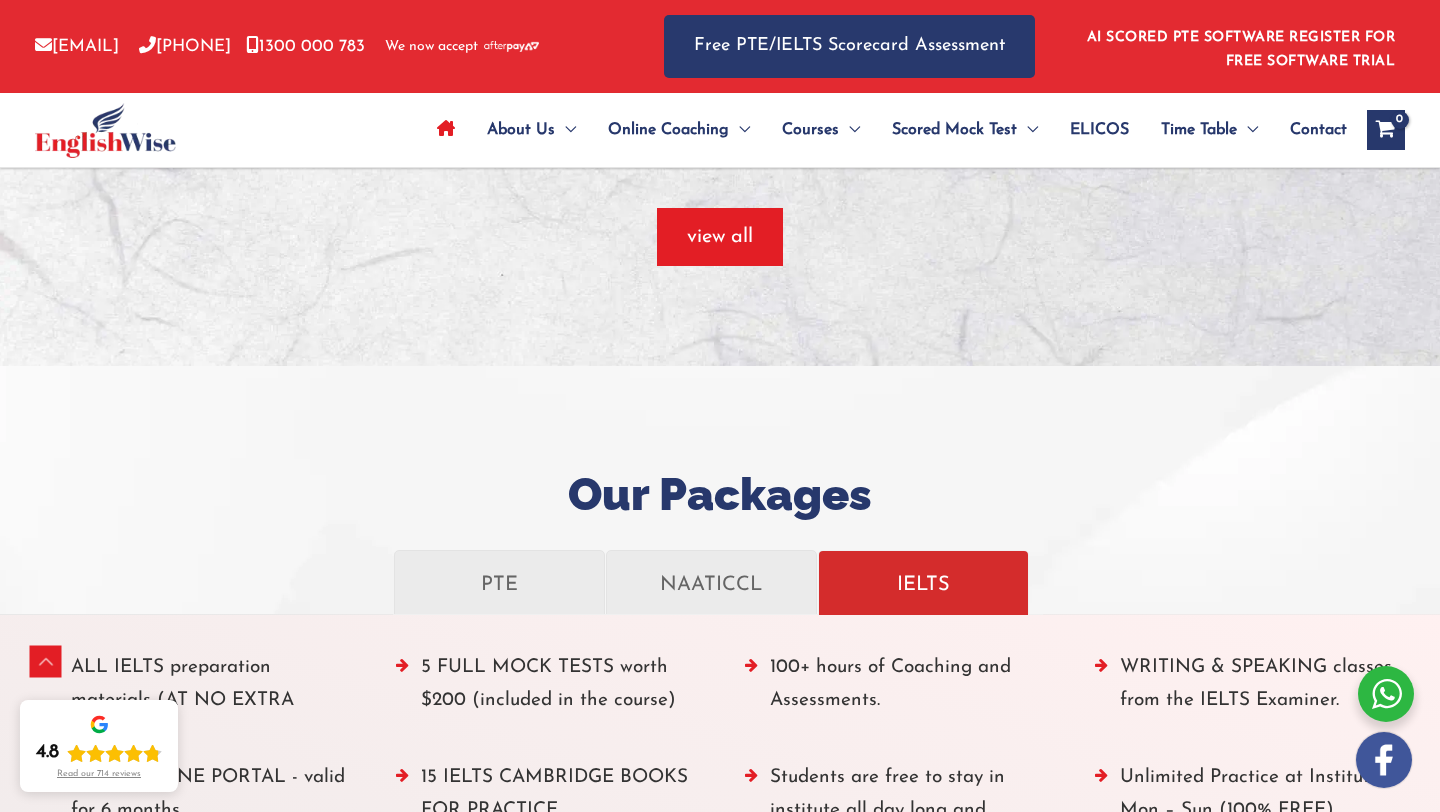 click on "Contact" at bounding box center (1318, 130) 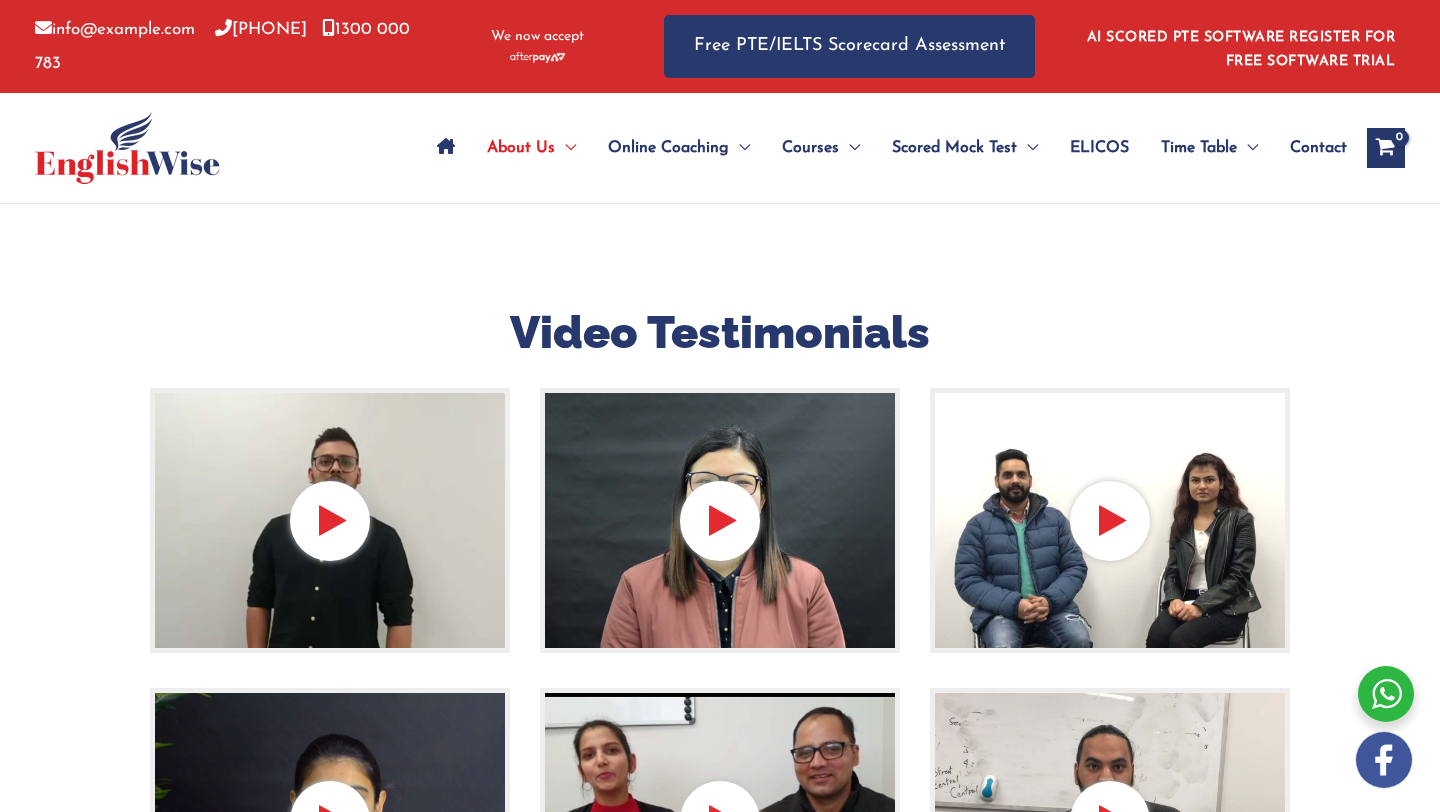 scroll, scrollTop: 0, scrollLeft: 0, axis: both 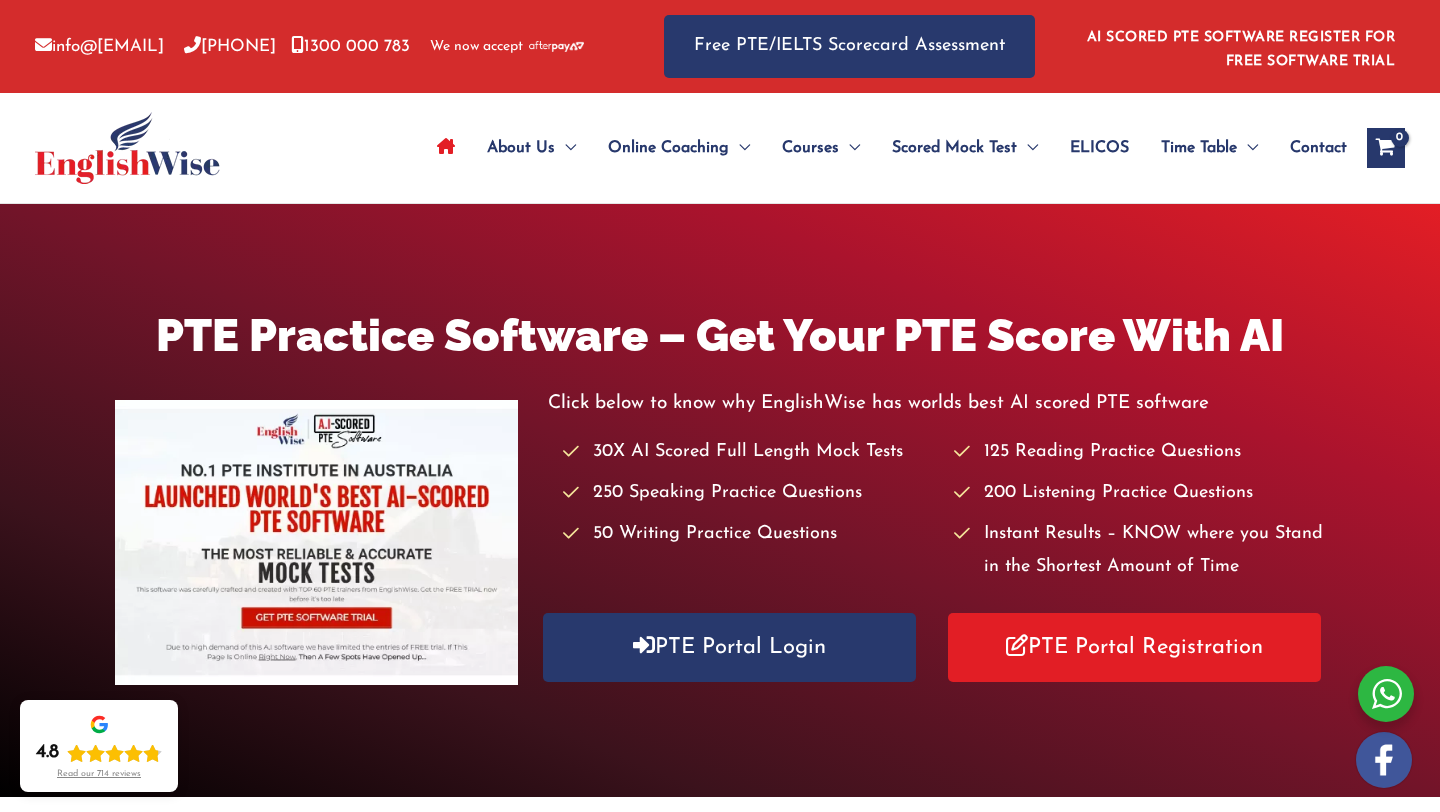 click on "Contact" at bounding box center (1318, 148) 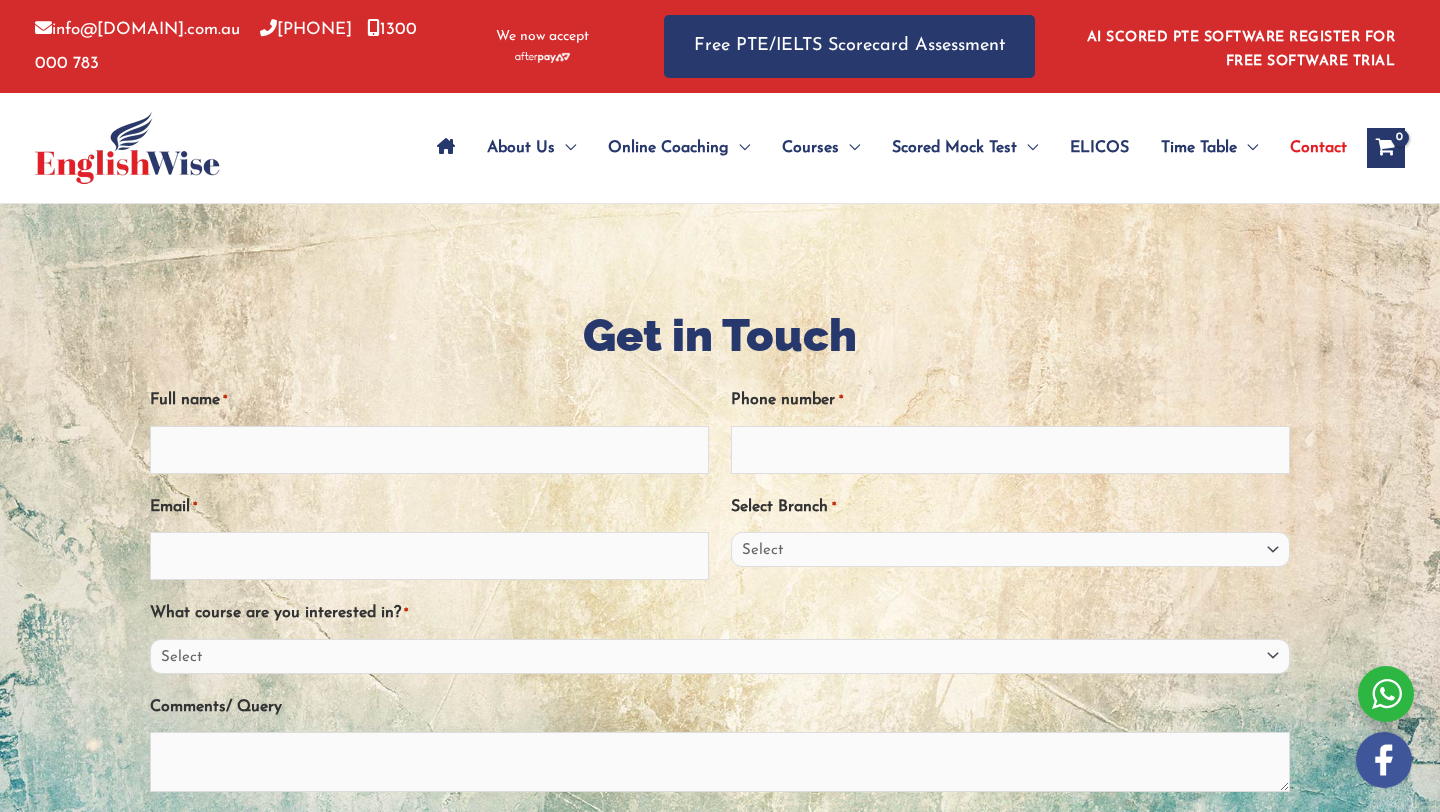 scroll, scrollTop: 0, scrollLeft: 0, axis: both 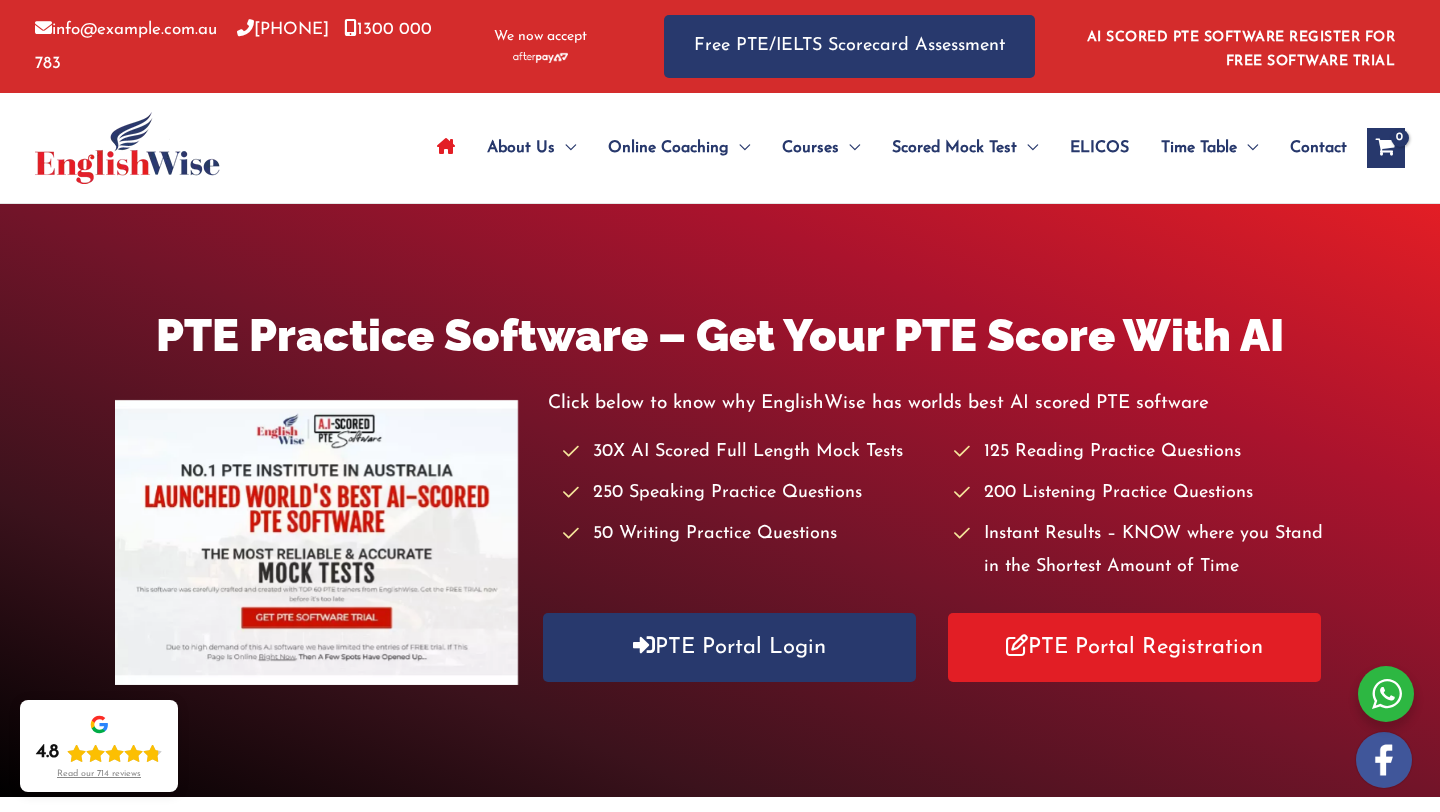 click on "Contact" at bounding box center (1318, 148) 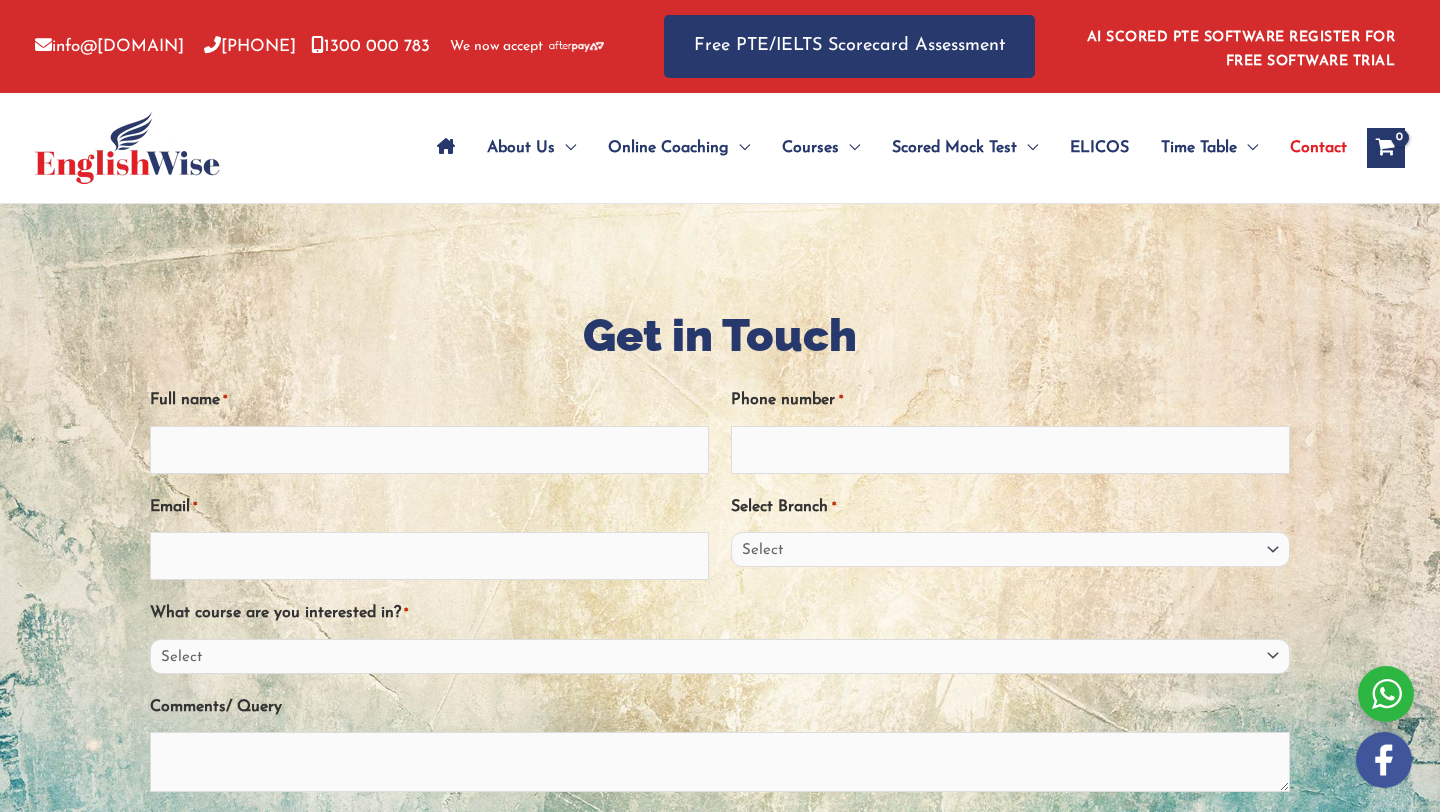 scroll, scrollTop: 0, scrollLeft: 0, axis: both 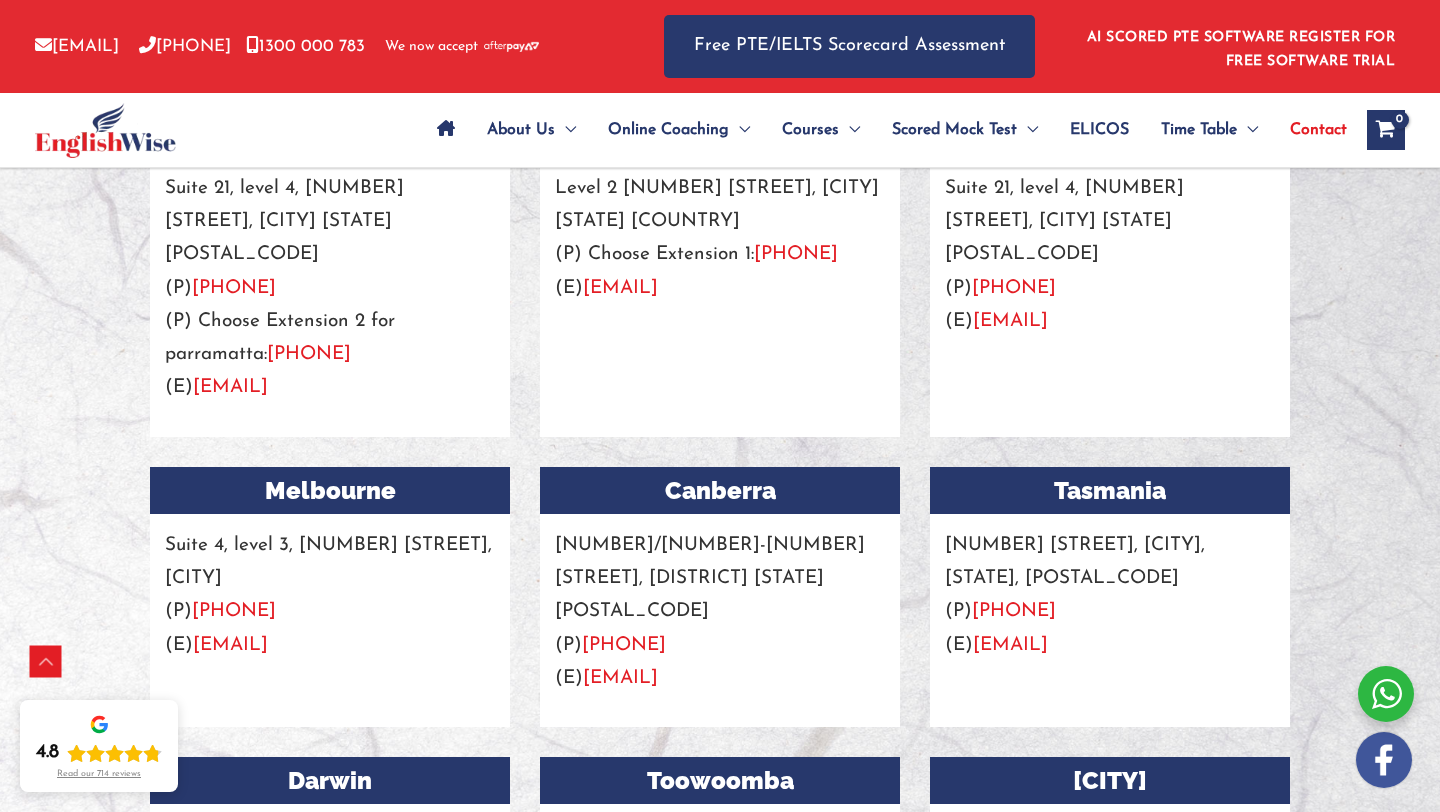 click on "[PHONE]" at bounding box center (234, 611) 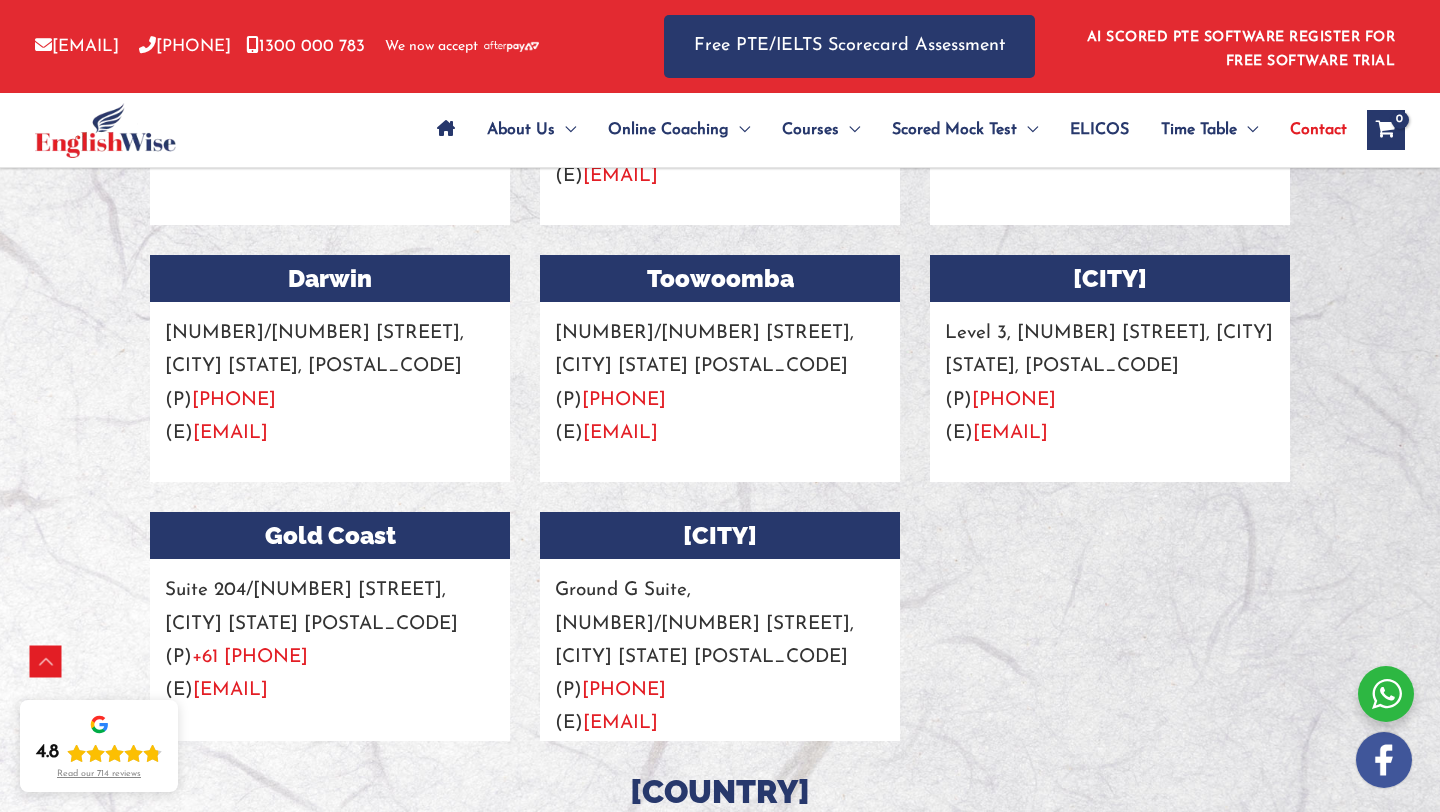 scroll, scrollTop: 2370, scrollLeft: 0, axis: vertical 